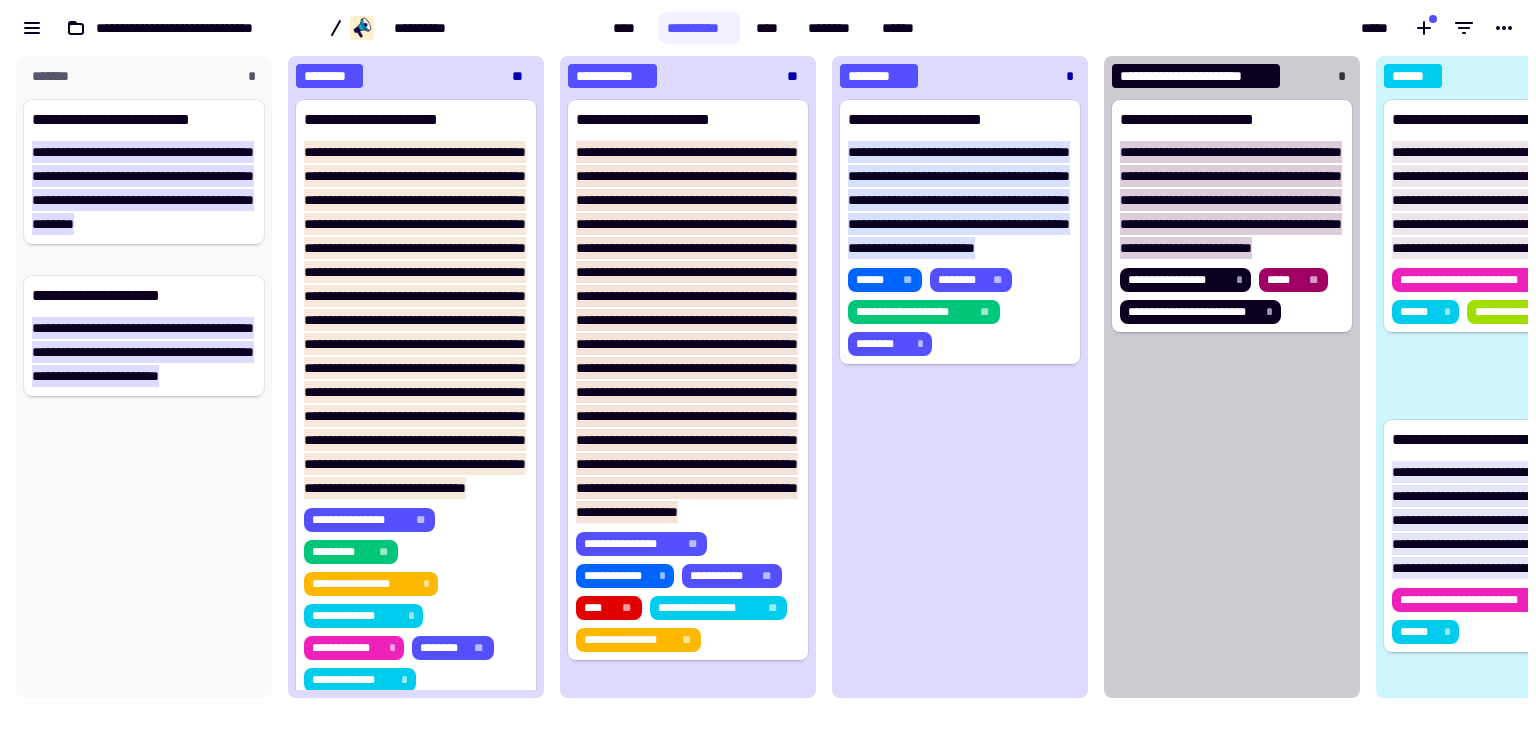 scroll, scrollTop: 0, scrollLeft: 0, axis: both 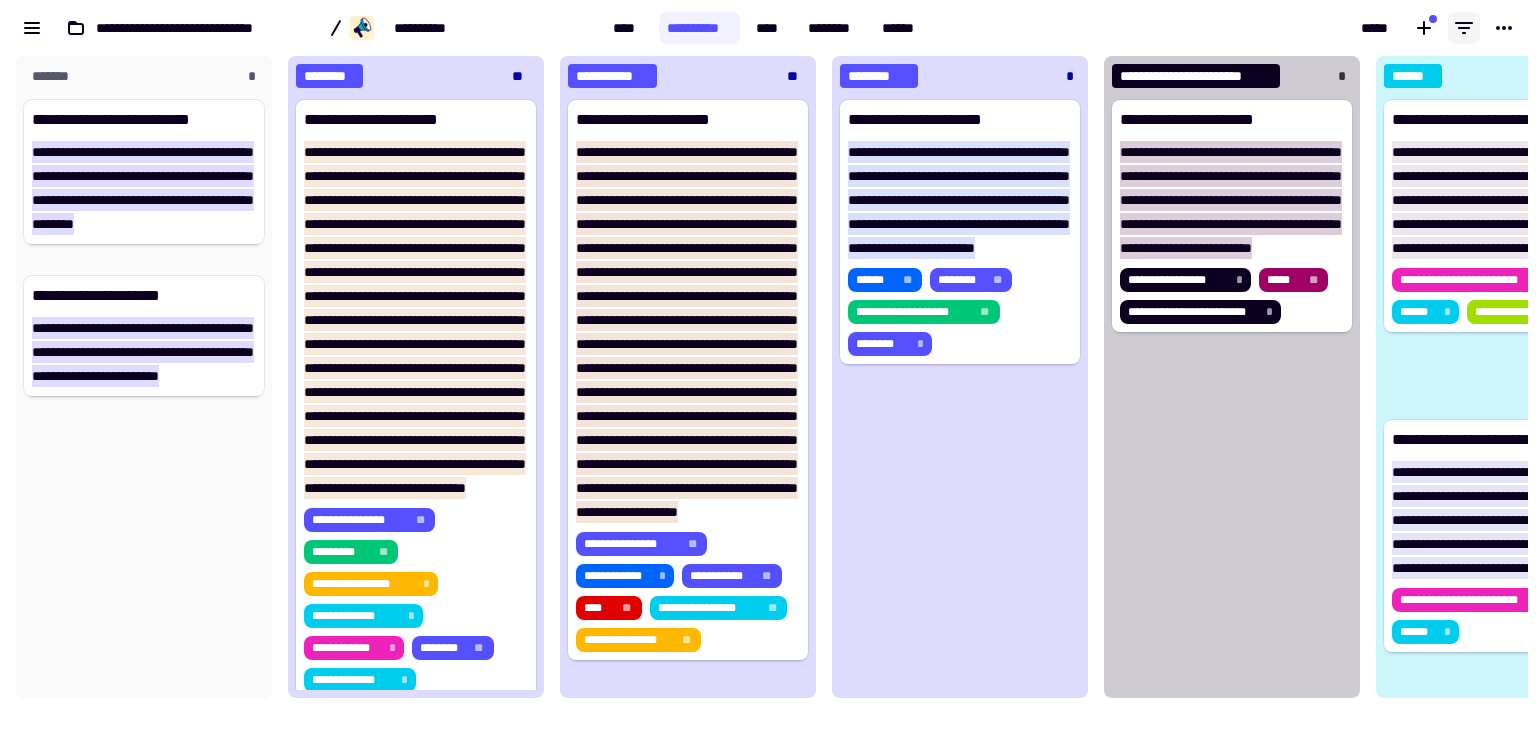 click 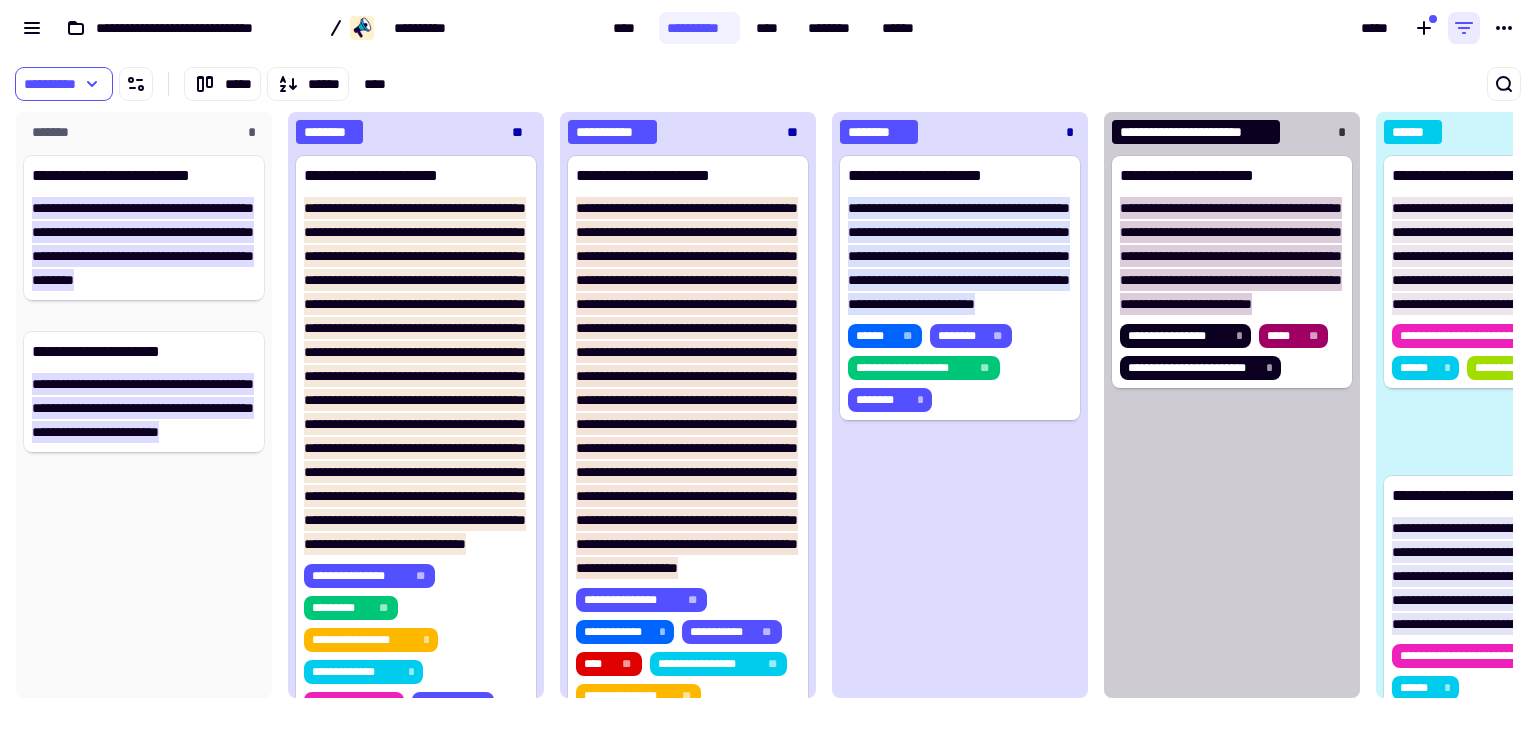 scroll, scrollTop: 571, scrollLeft: 1504, axis: both 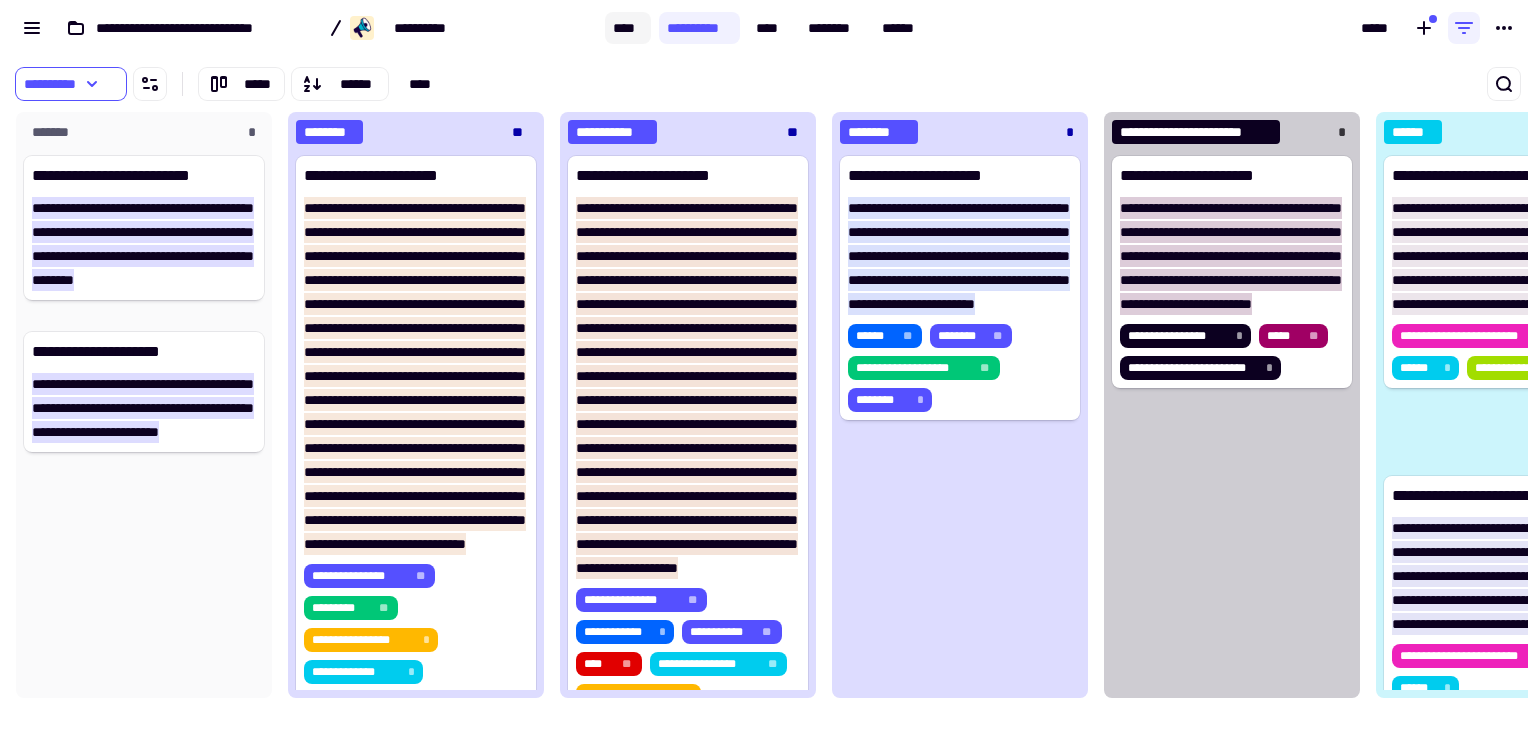 click on "****" 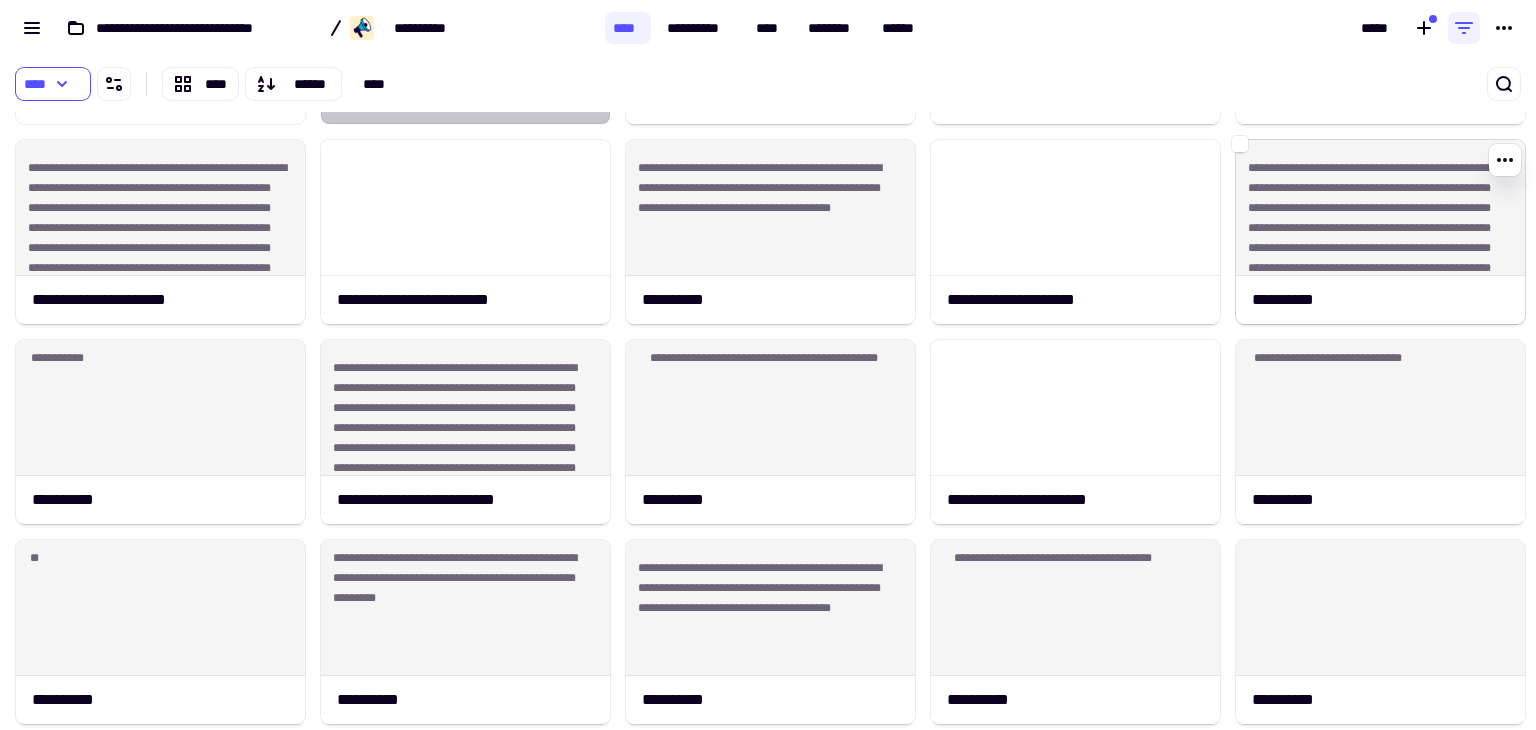 click on "**********" 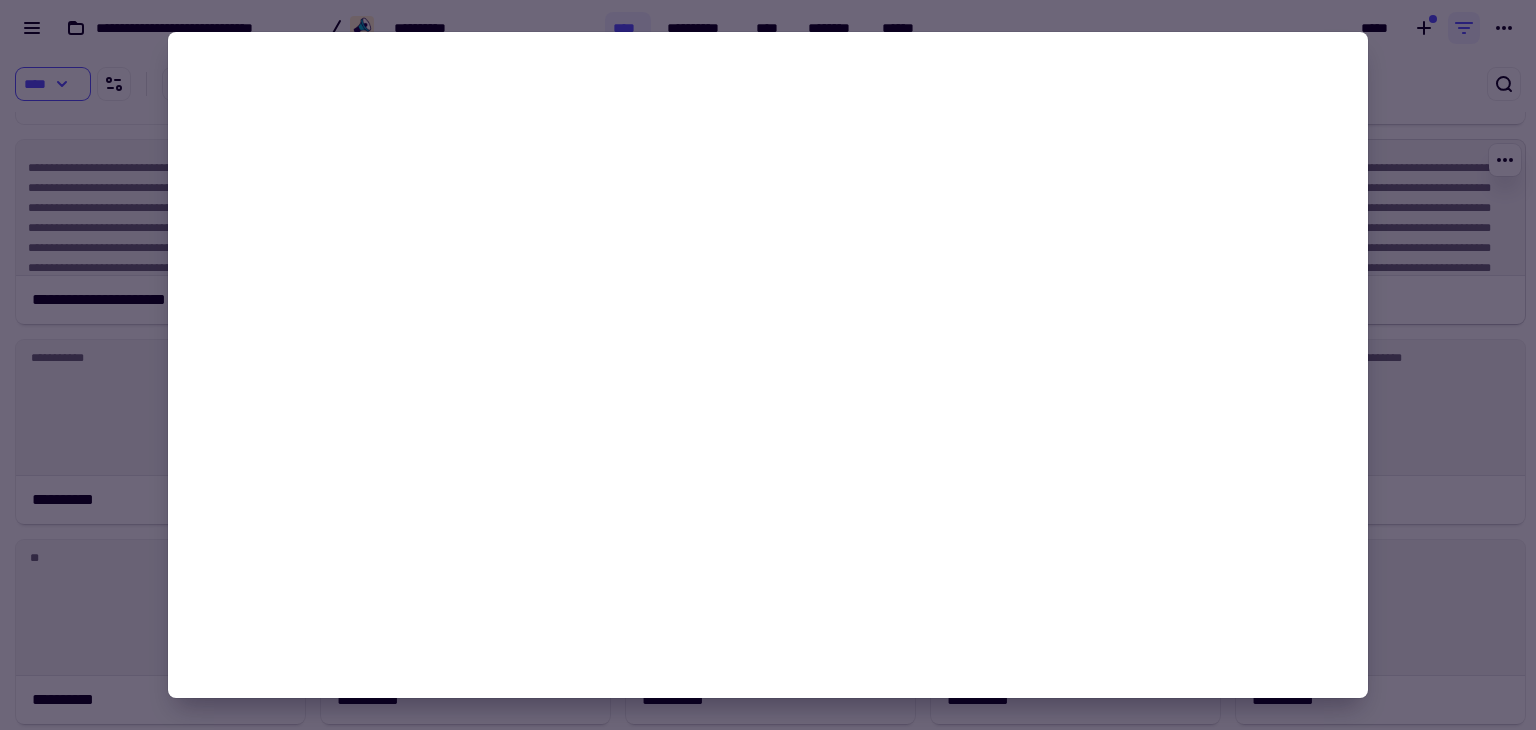 click on "**********" 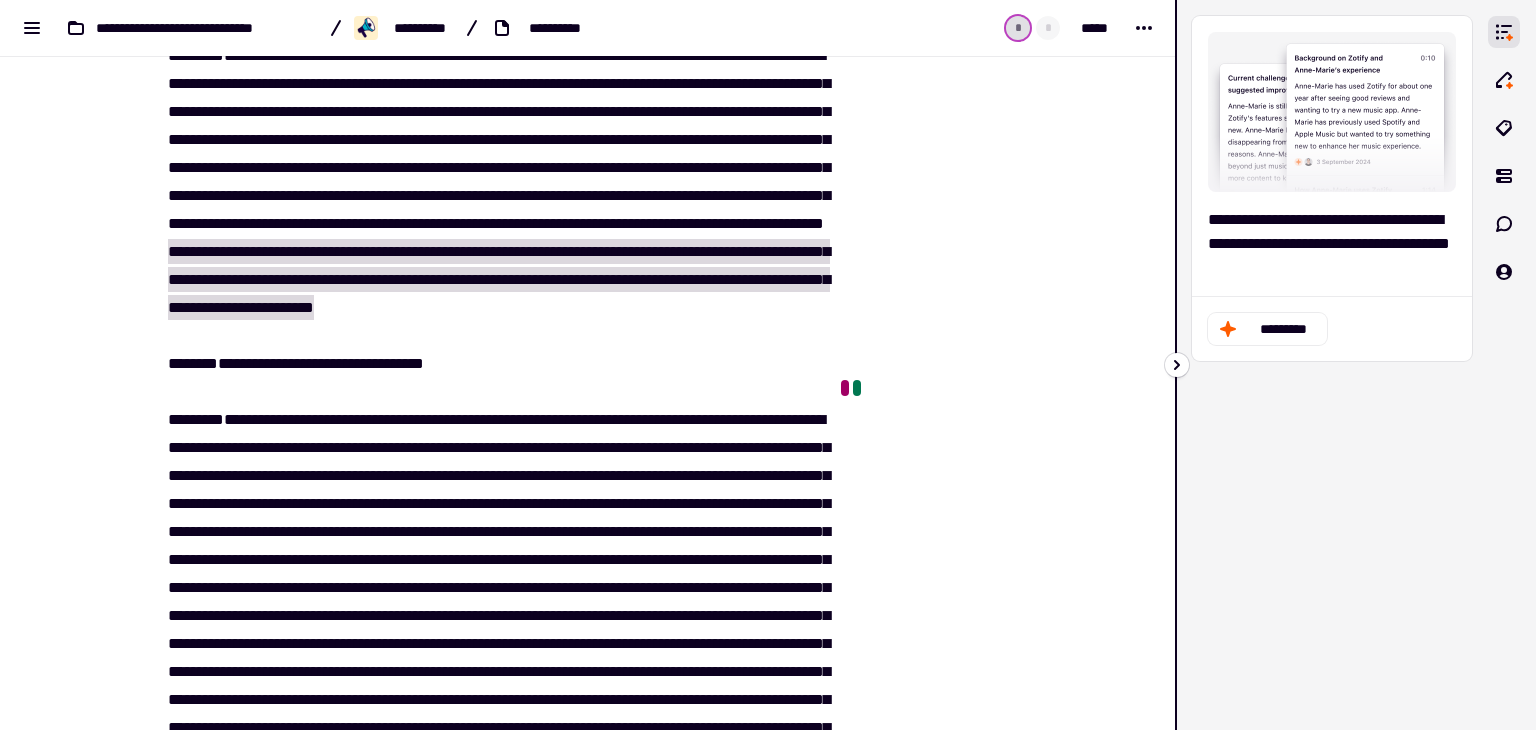 click 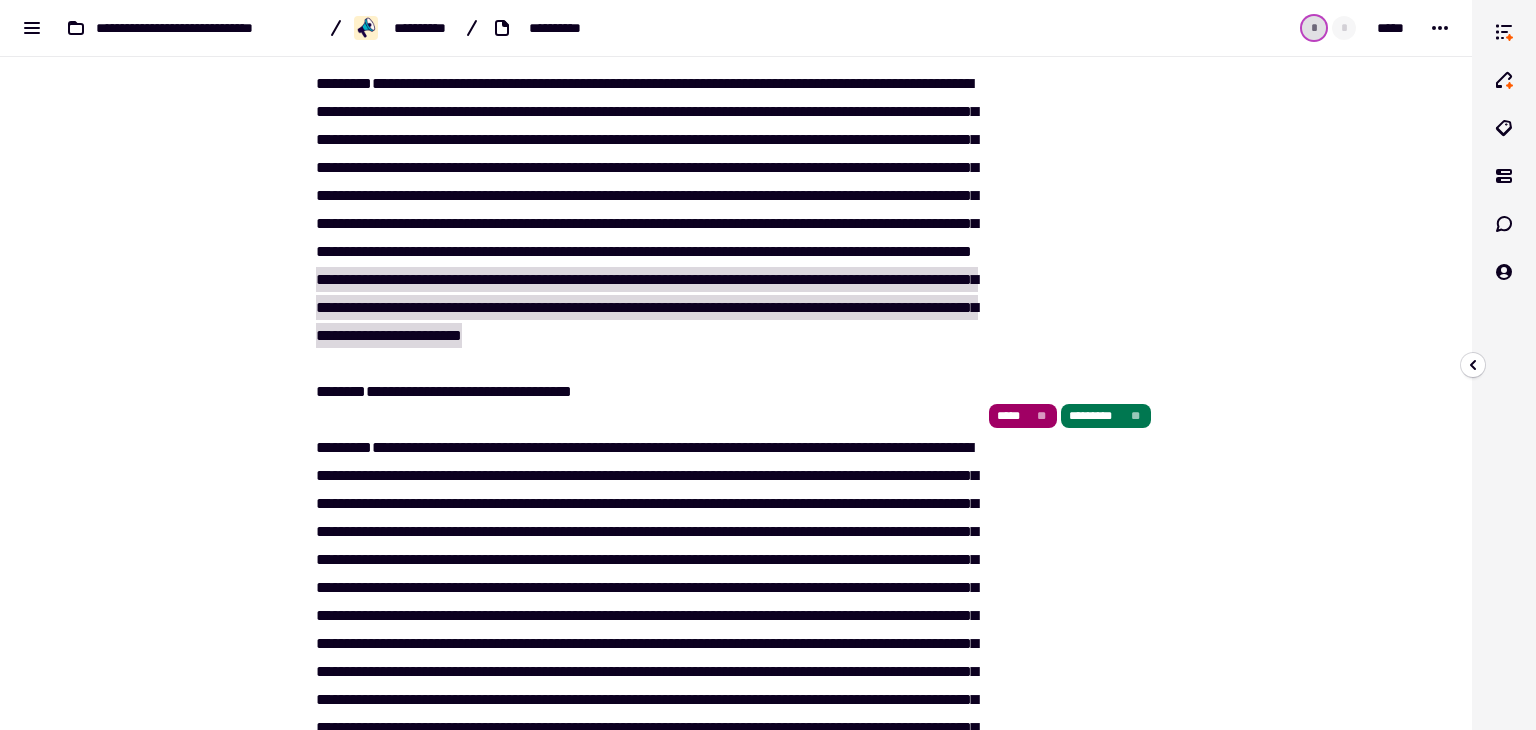 scroll, scrollTop: 983, scrollLeft: 0, axis: vertical 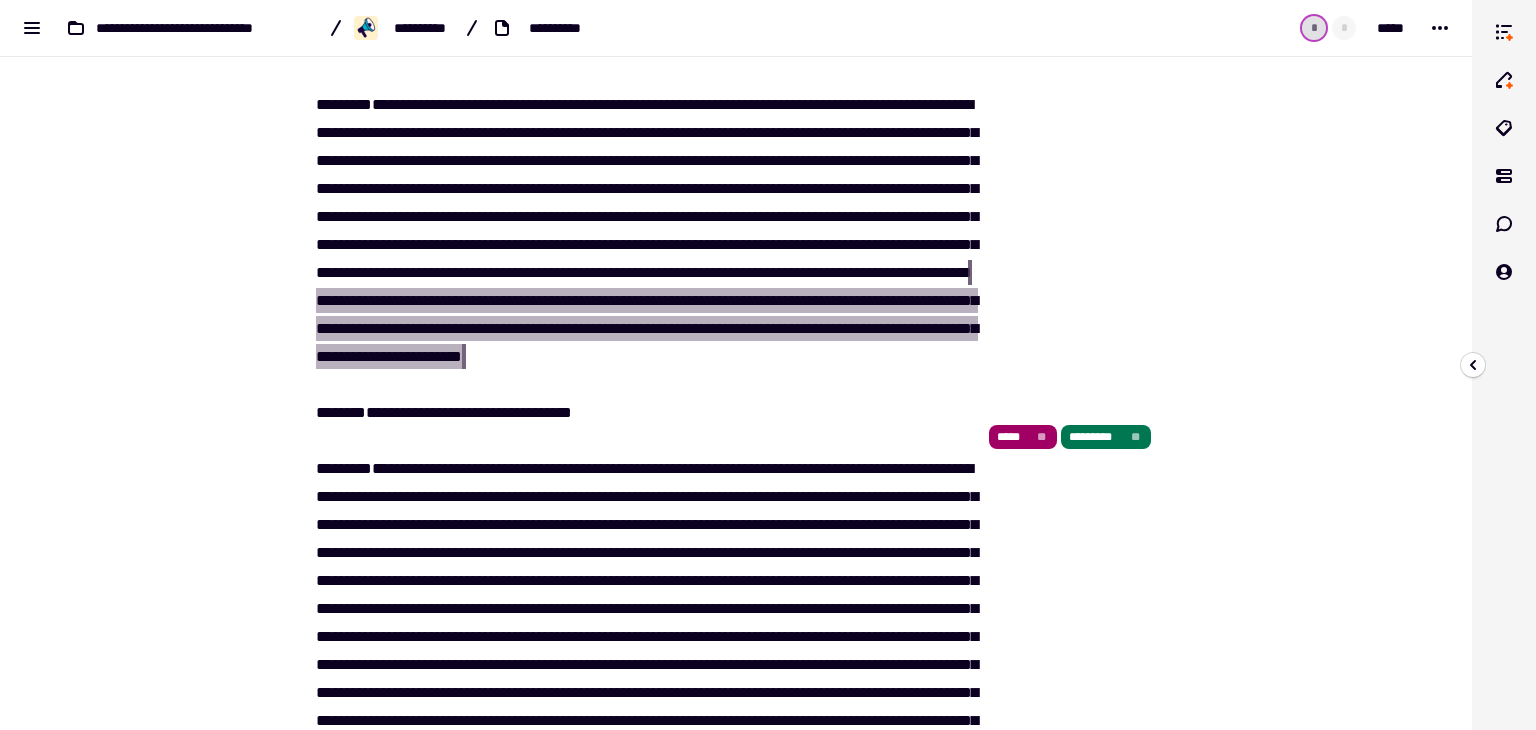 click on "**********" at bounding box center [647, 328] 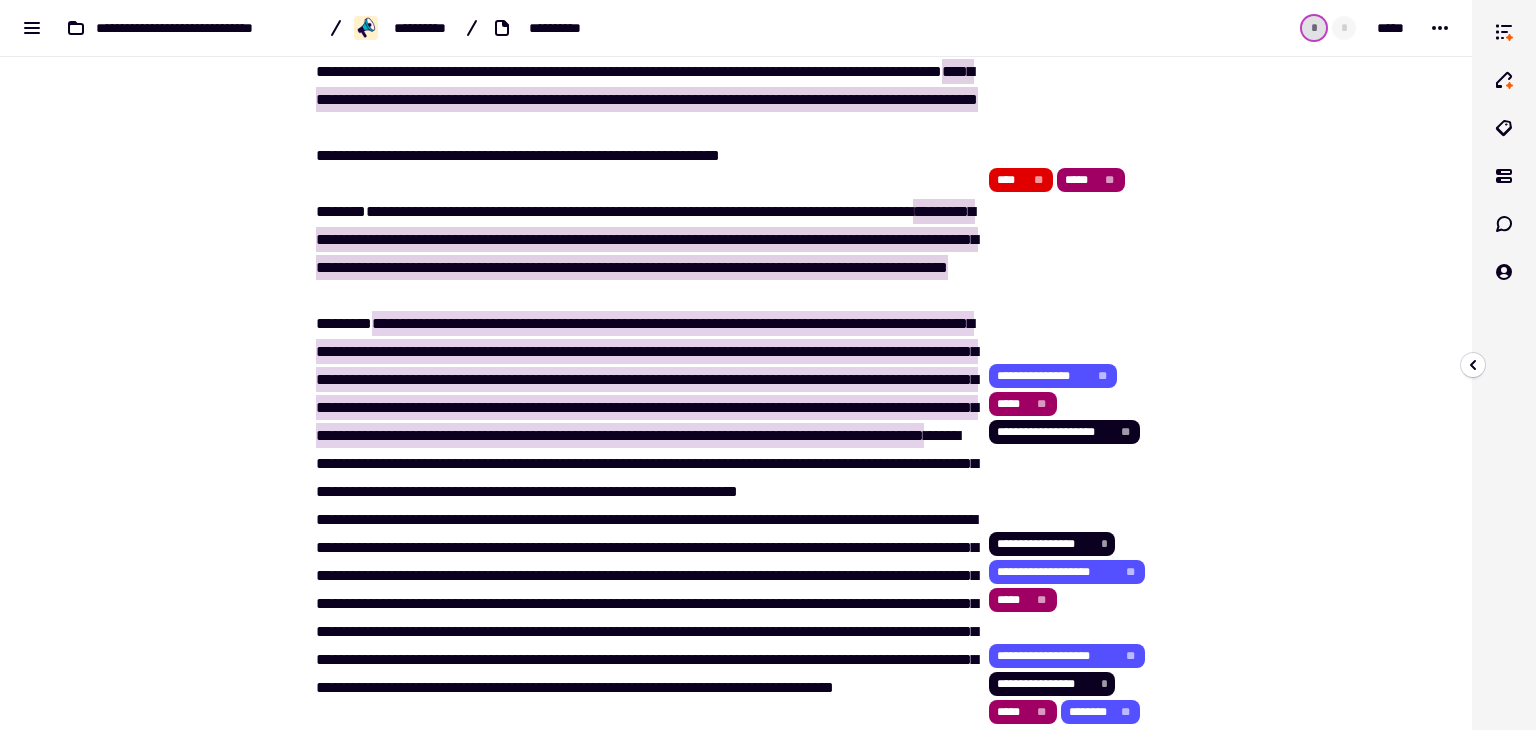 scroll, scrollTop: 2472, scrollLeft: 0, axis: vertical 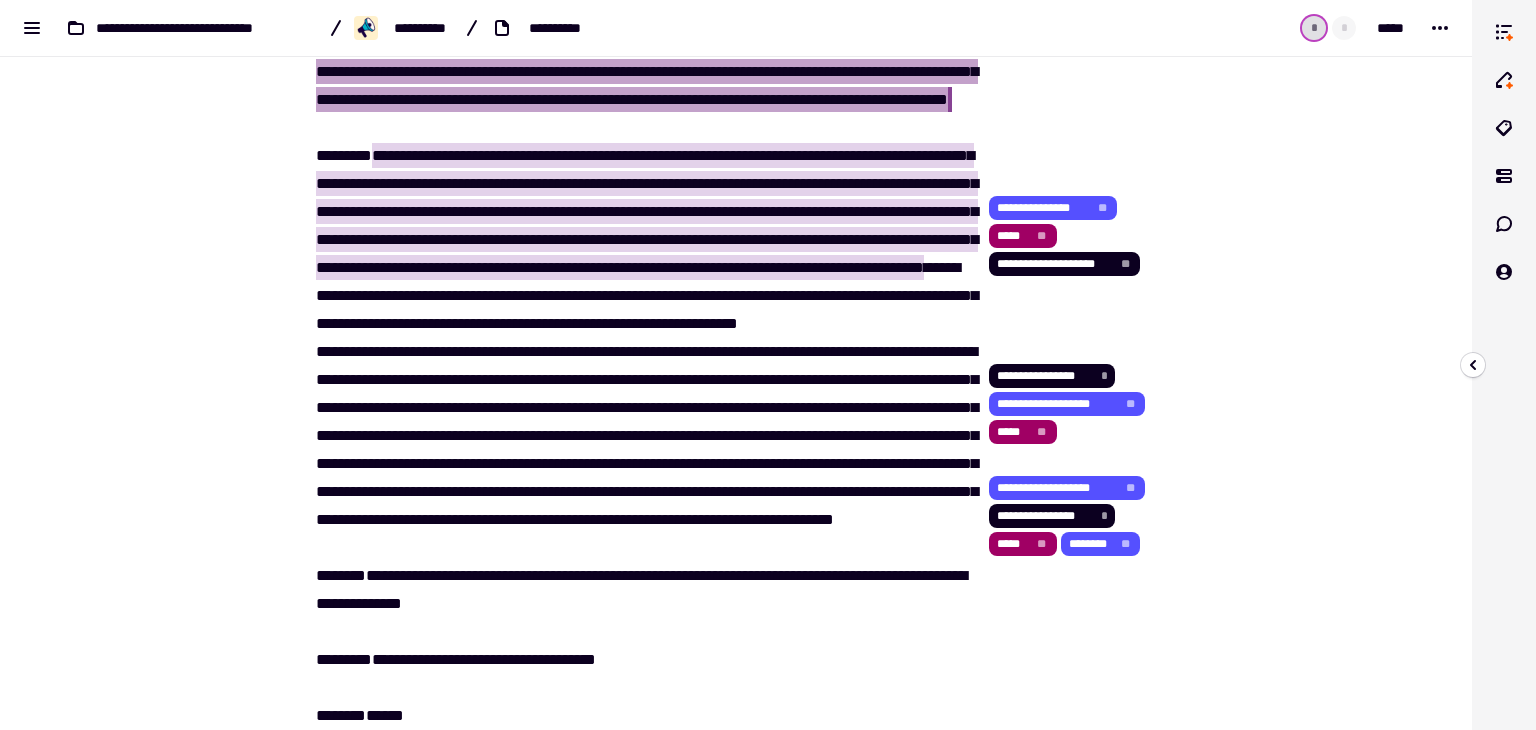 click on "**********" 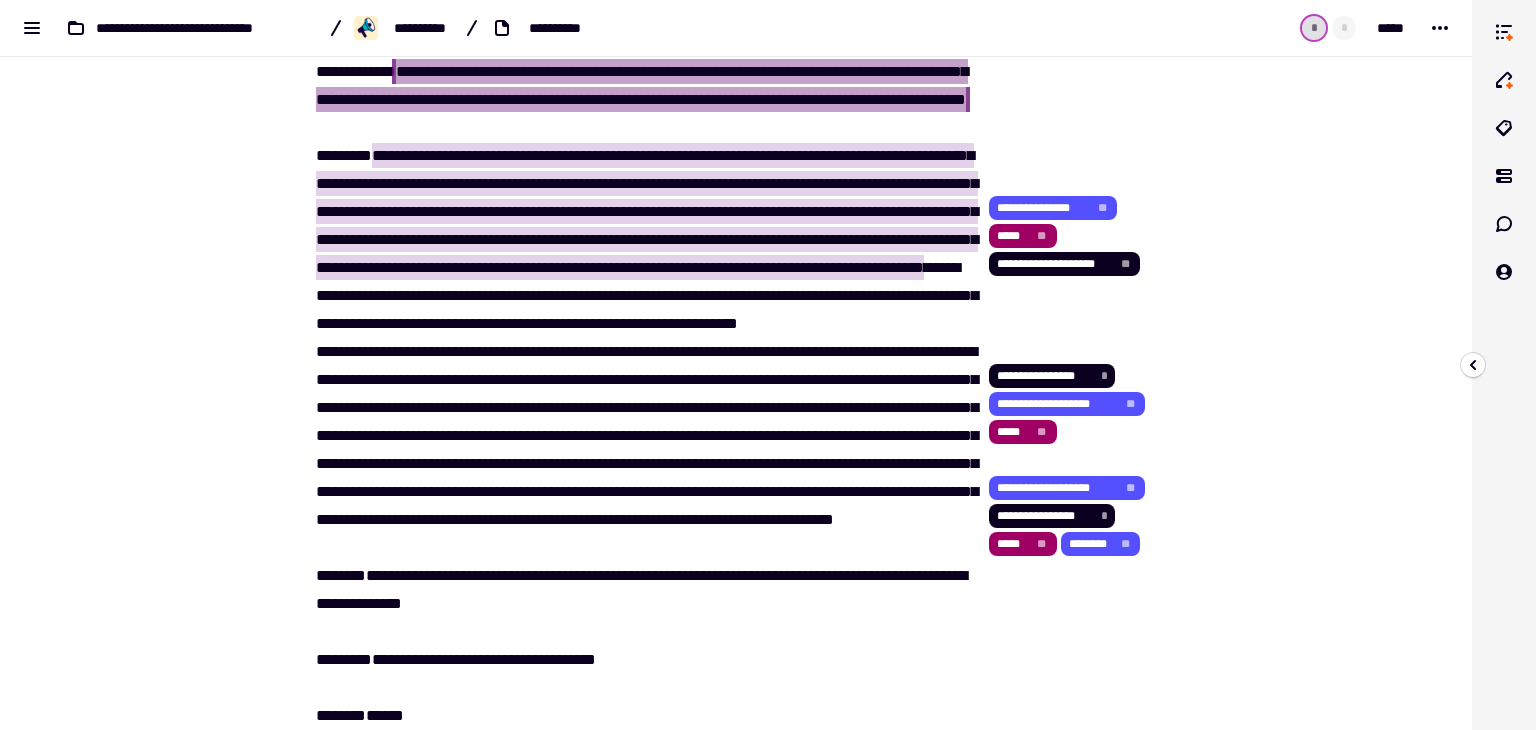 drag, startPoint x: 305, startPoint y: 379, endPoint x: 465, endPoint y: 370, distance: 160.25293 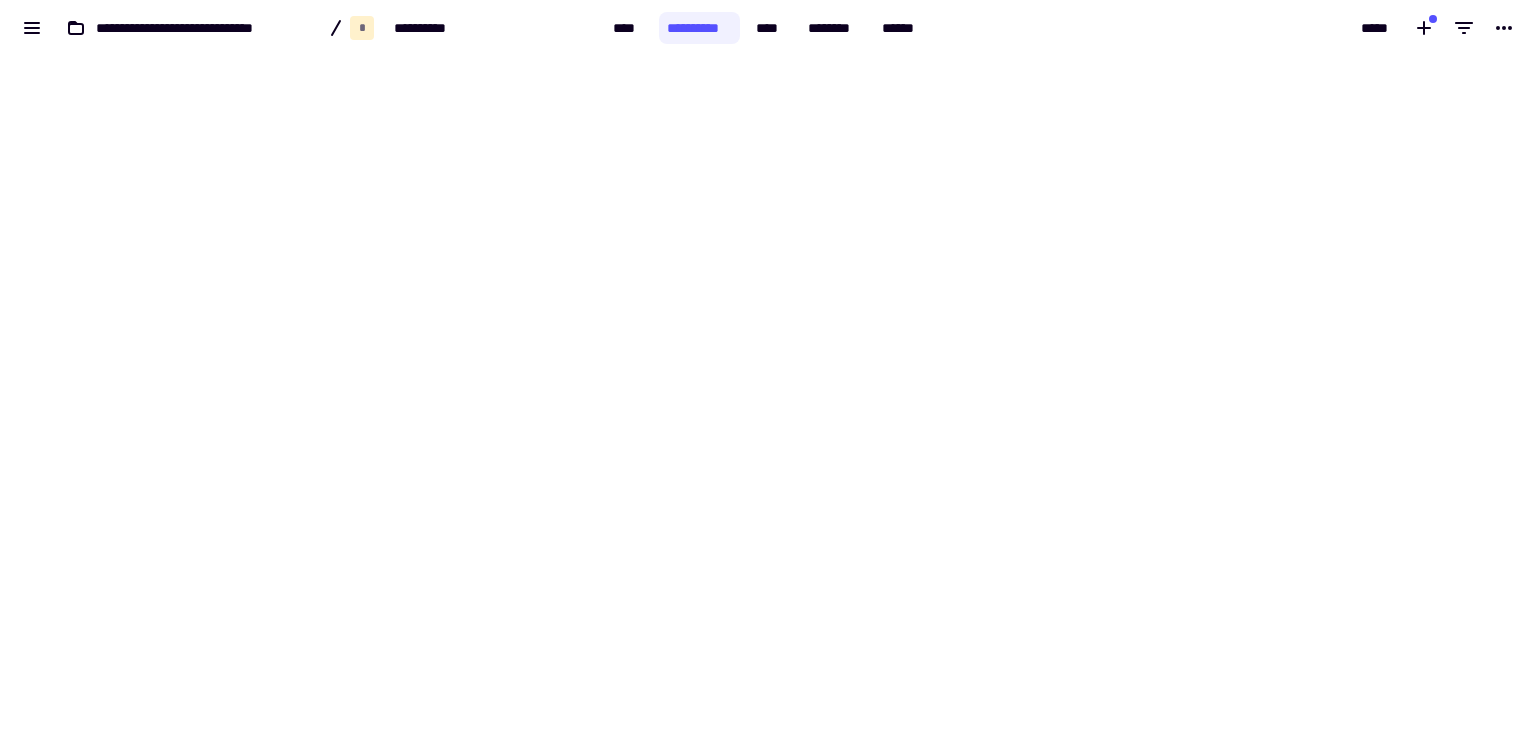 scroll, scrollTop: 0, scrollLeft: 0, axis: both 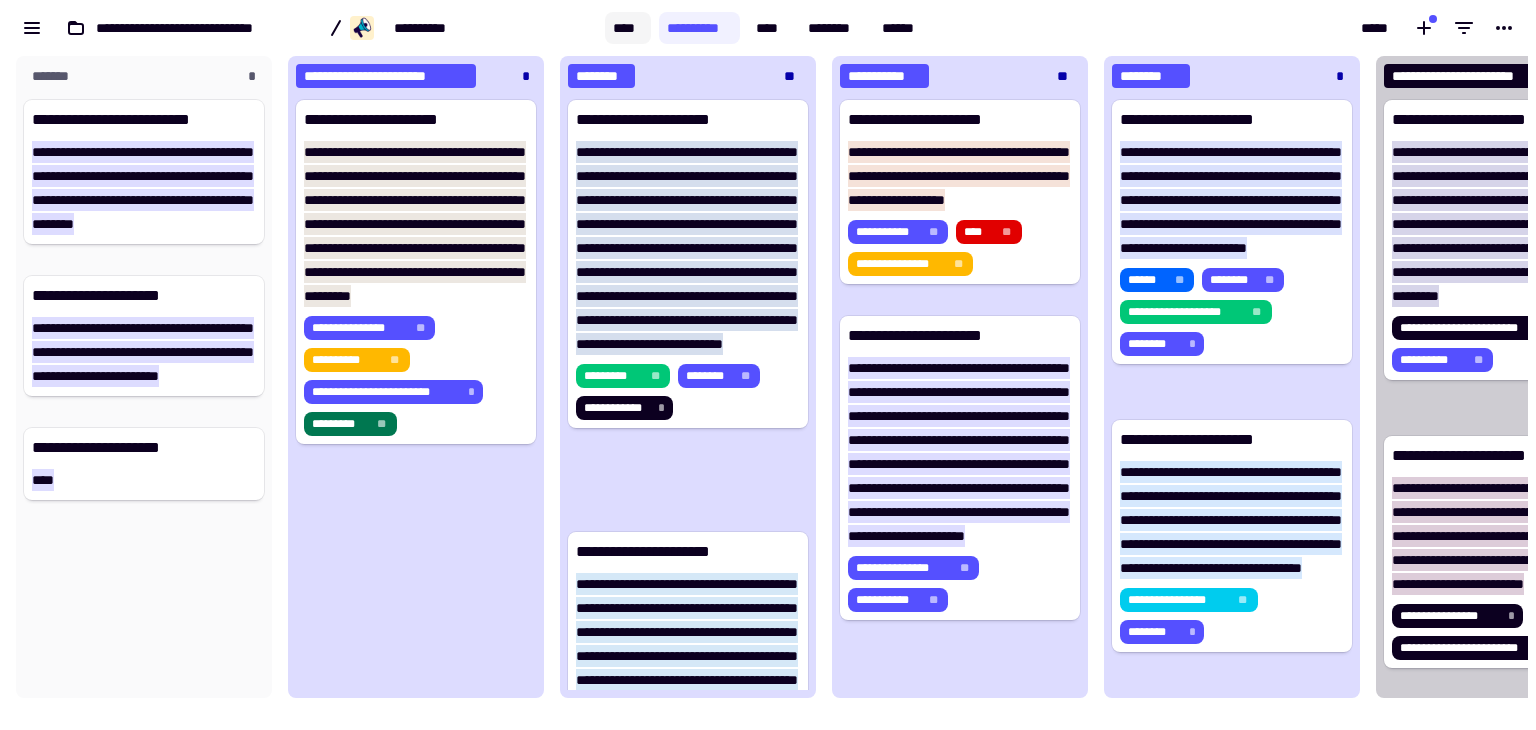 click on "****" 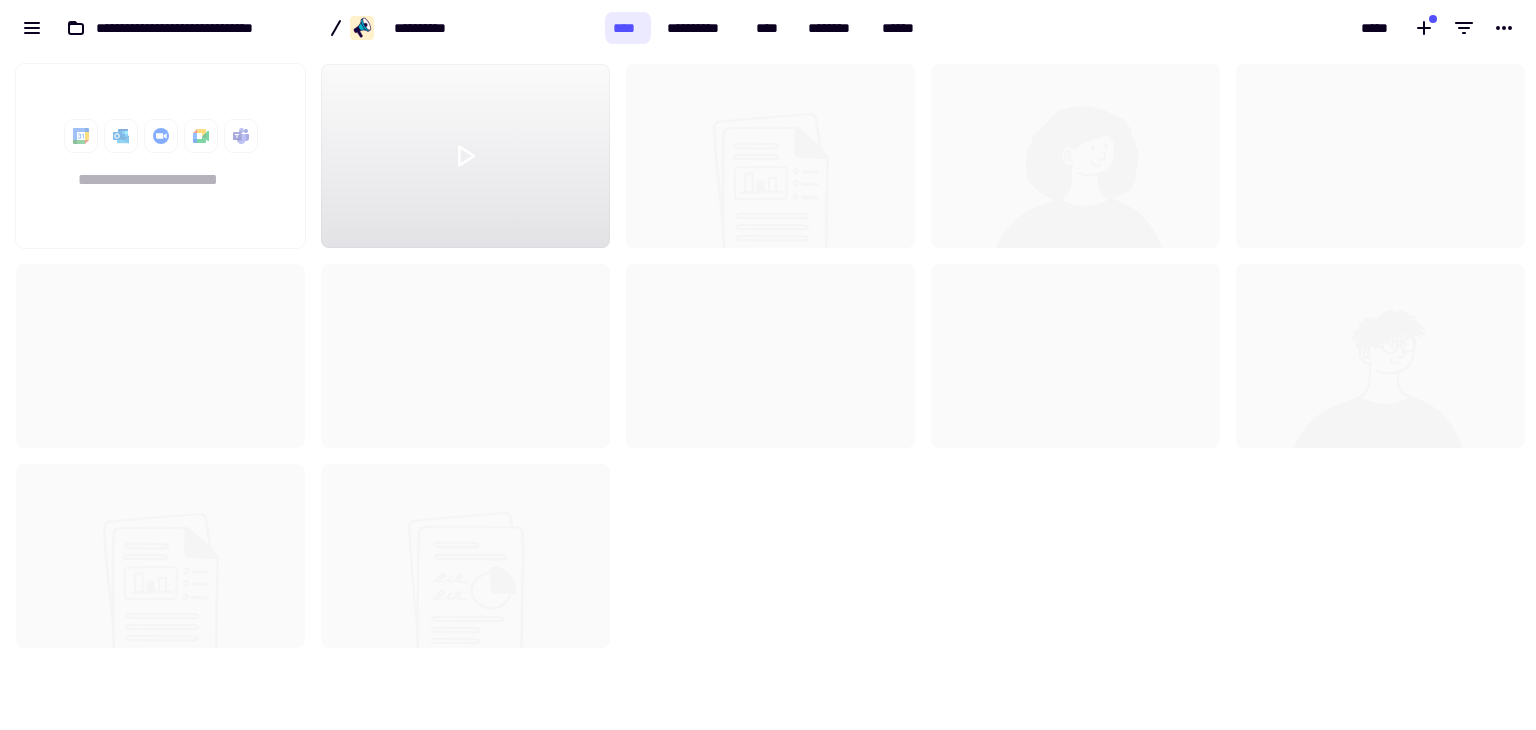 scroll, scrollTop: 16, scrollLeft: 16, axis: both 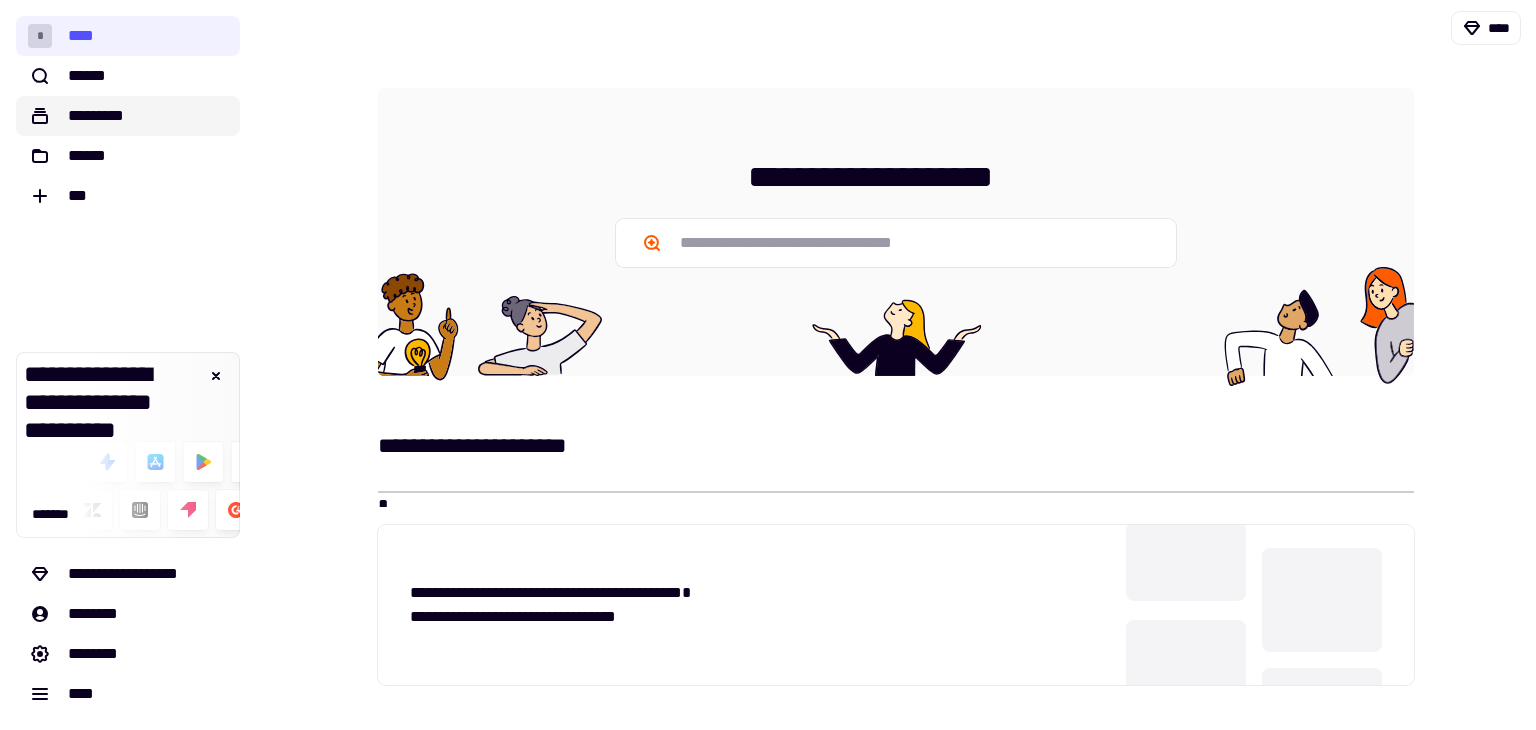 click on "*********" 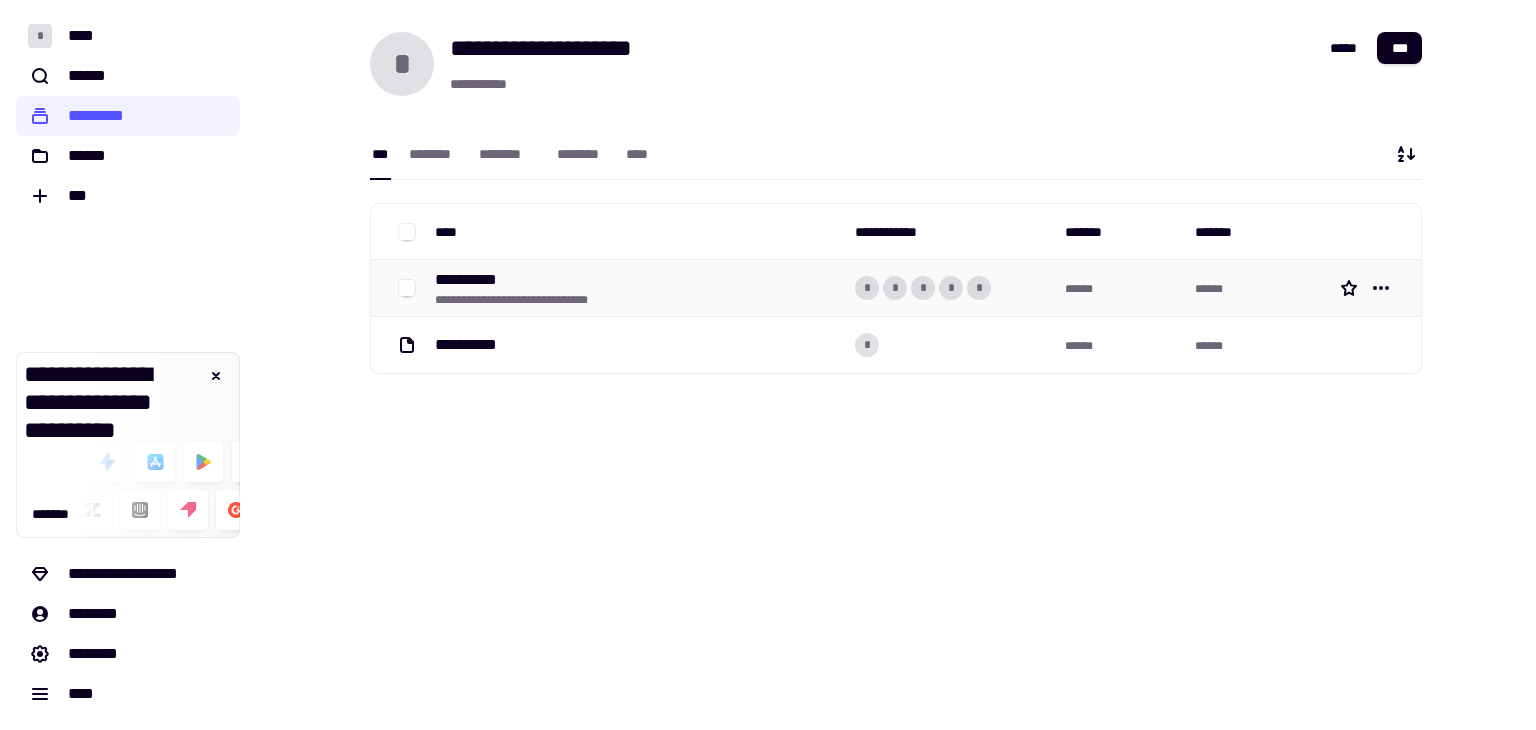 click on "**********" at bounding box center [637, 288] 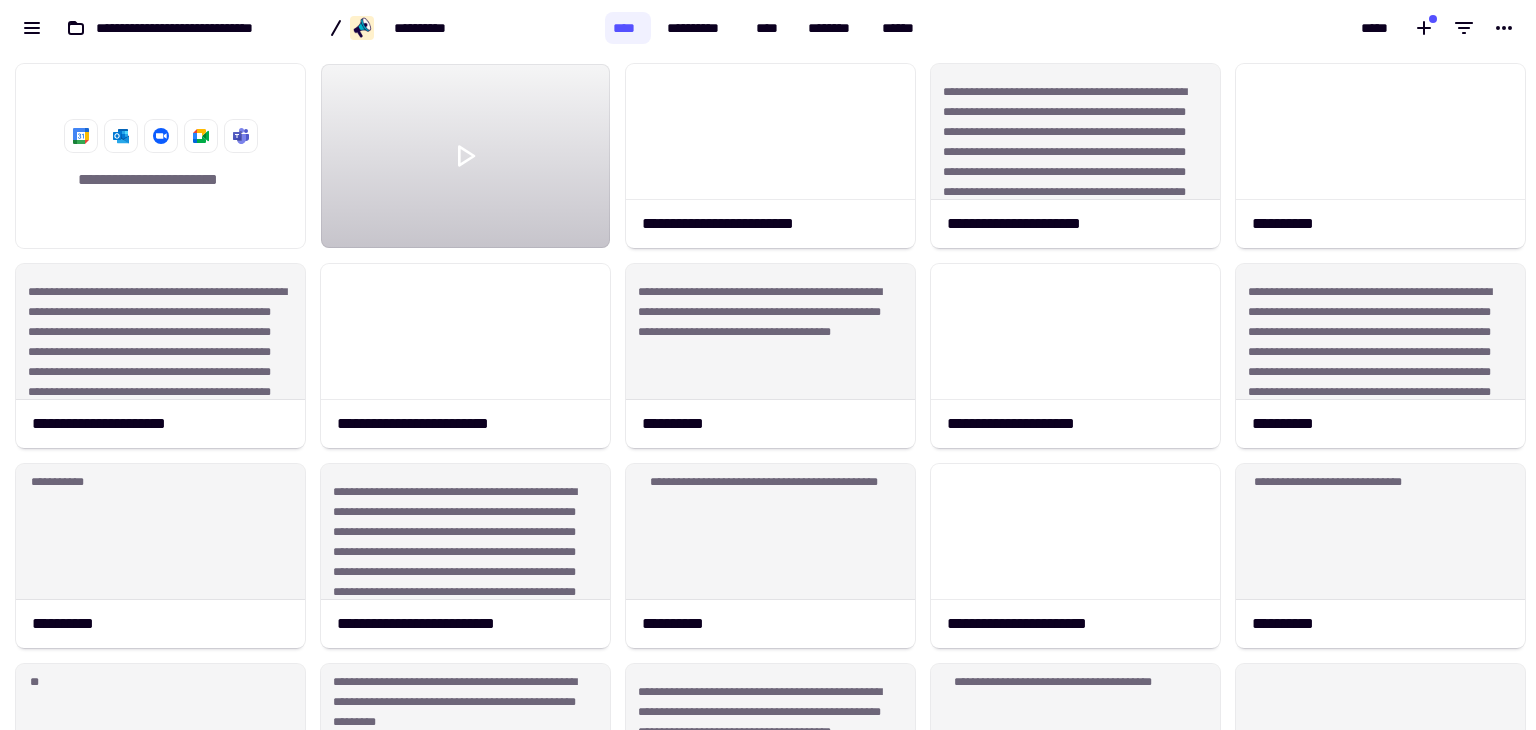 scroll, scrollTop: 658, scrollLeft: 1520, axis: both 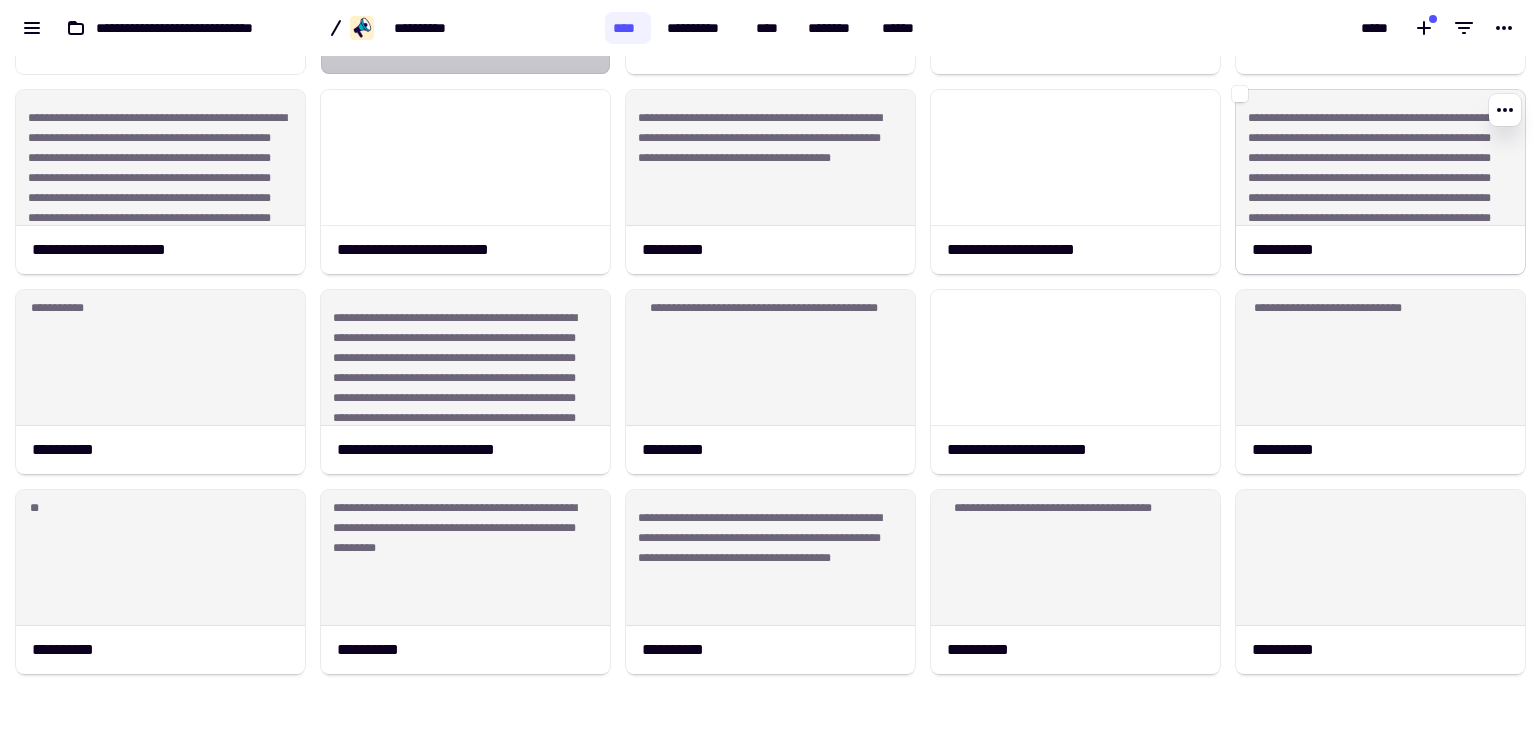 click on "**********" 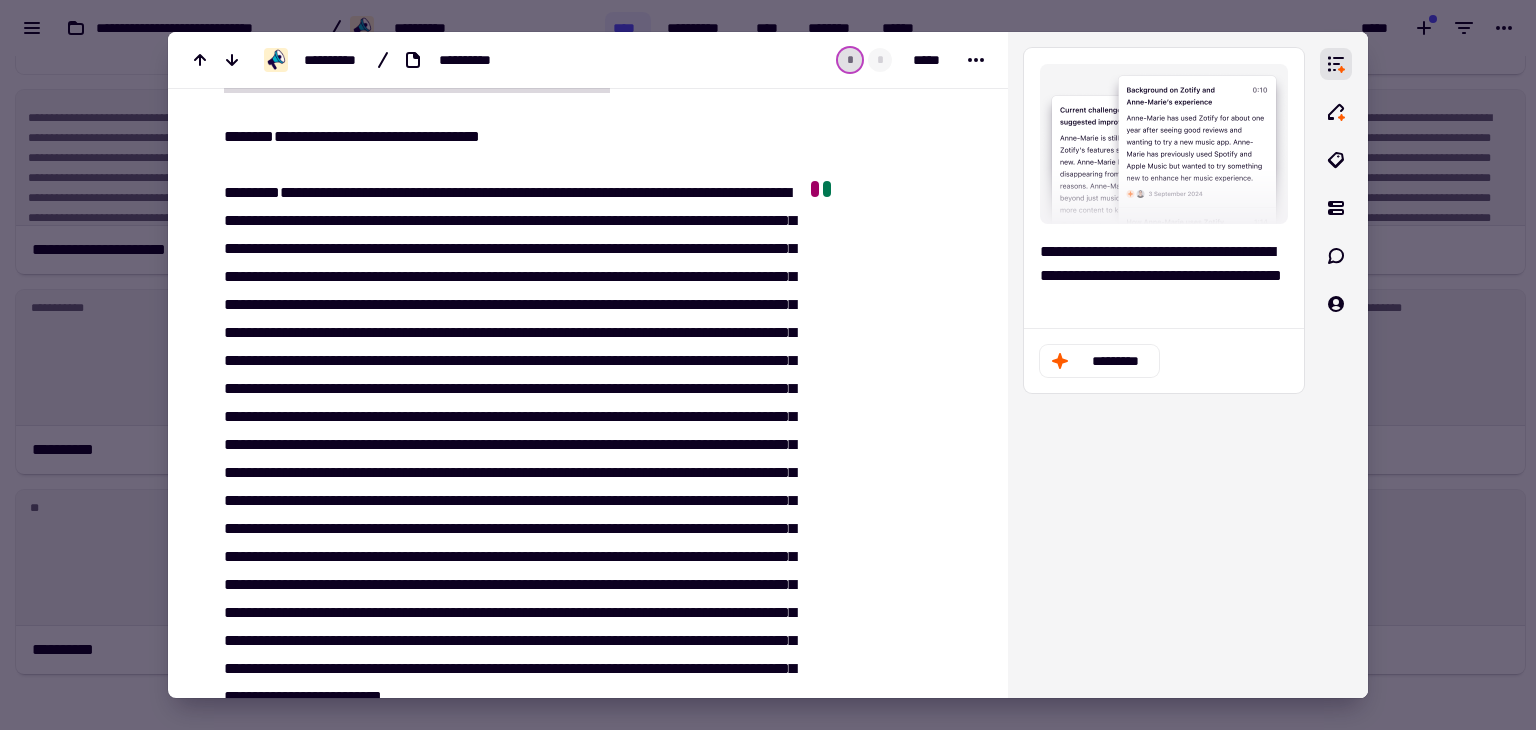 scroll, scrollTop: 1404, scrollLeft: 0, axis: vertical 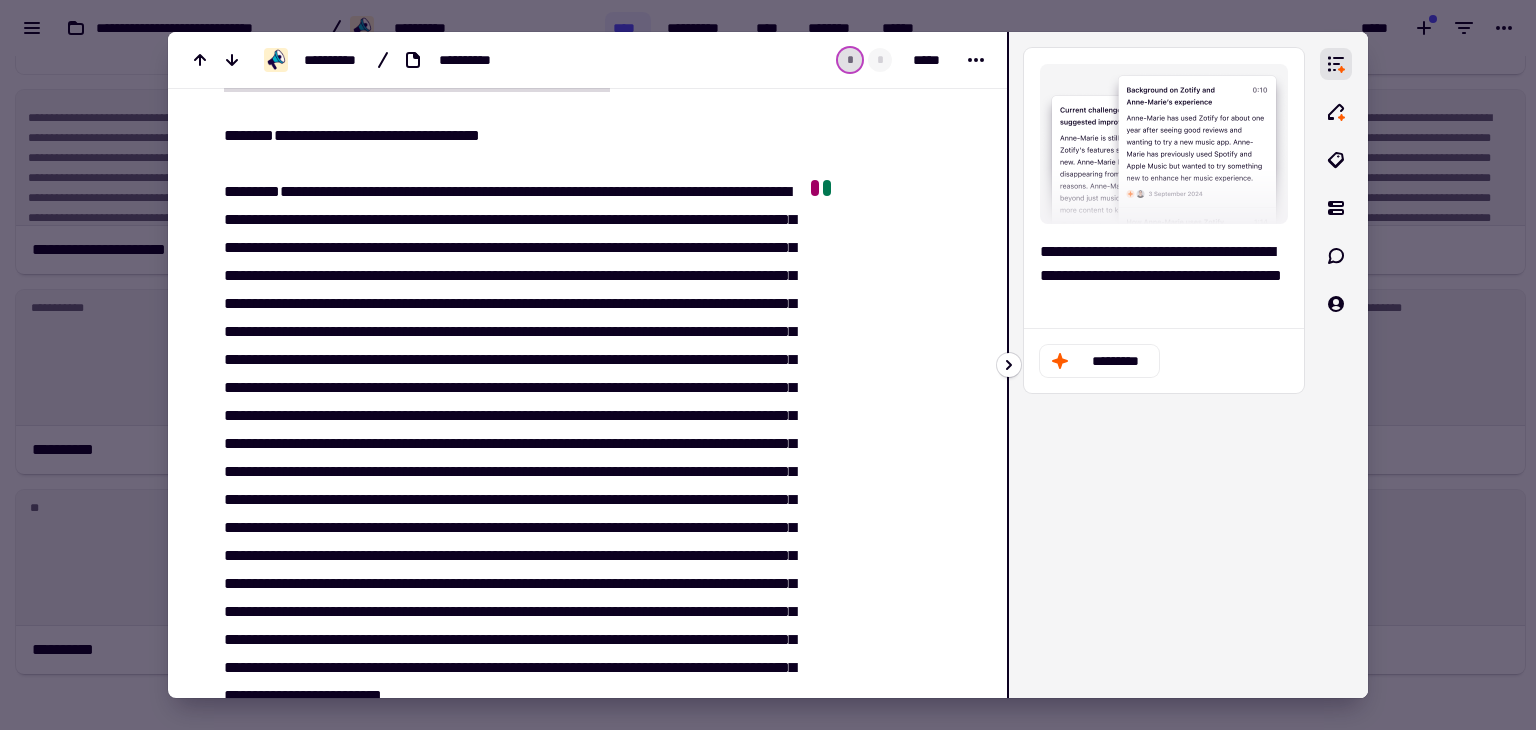 click 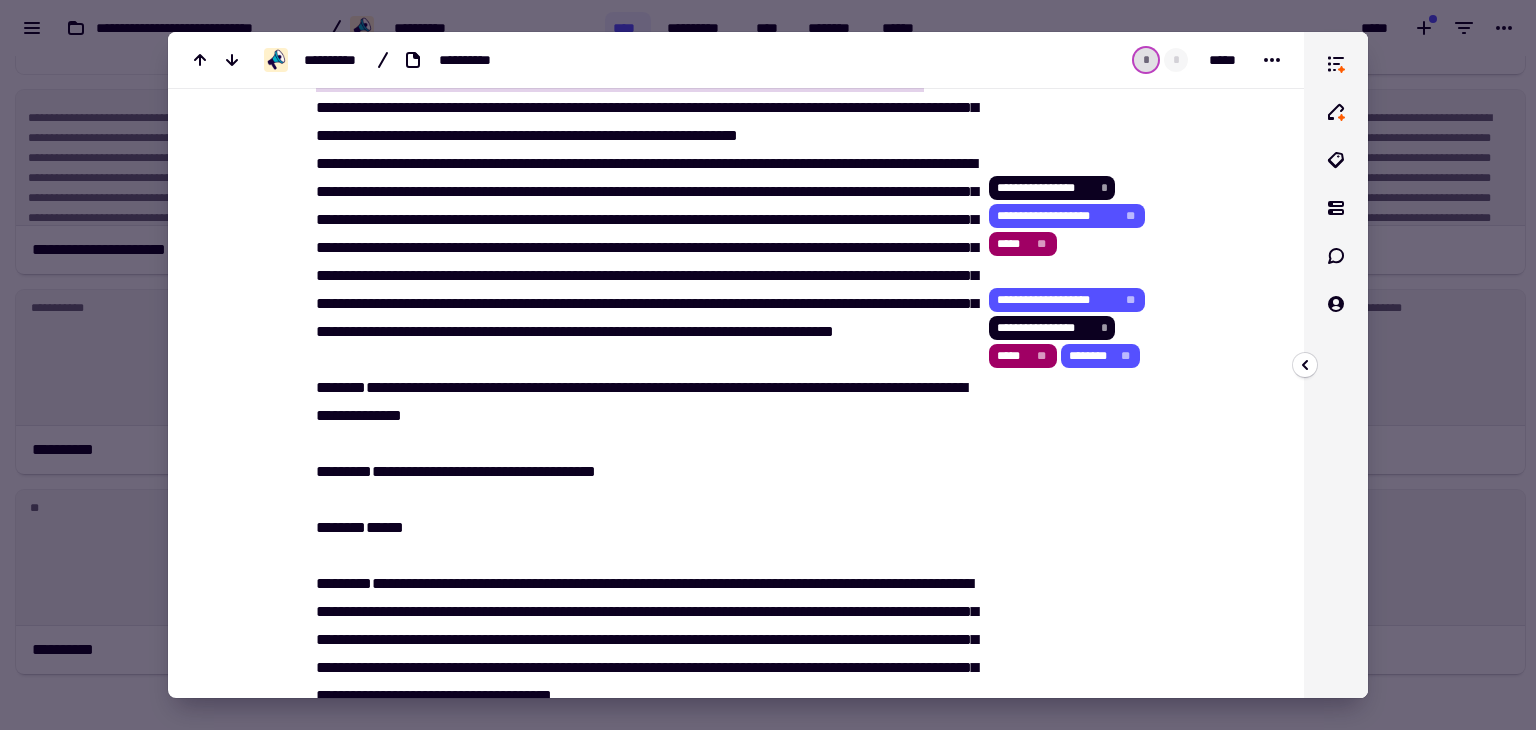 scroll, scrollTop: 2844, scrollLeft: 0, axis: vertical 